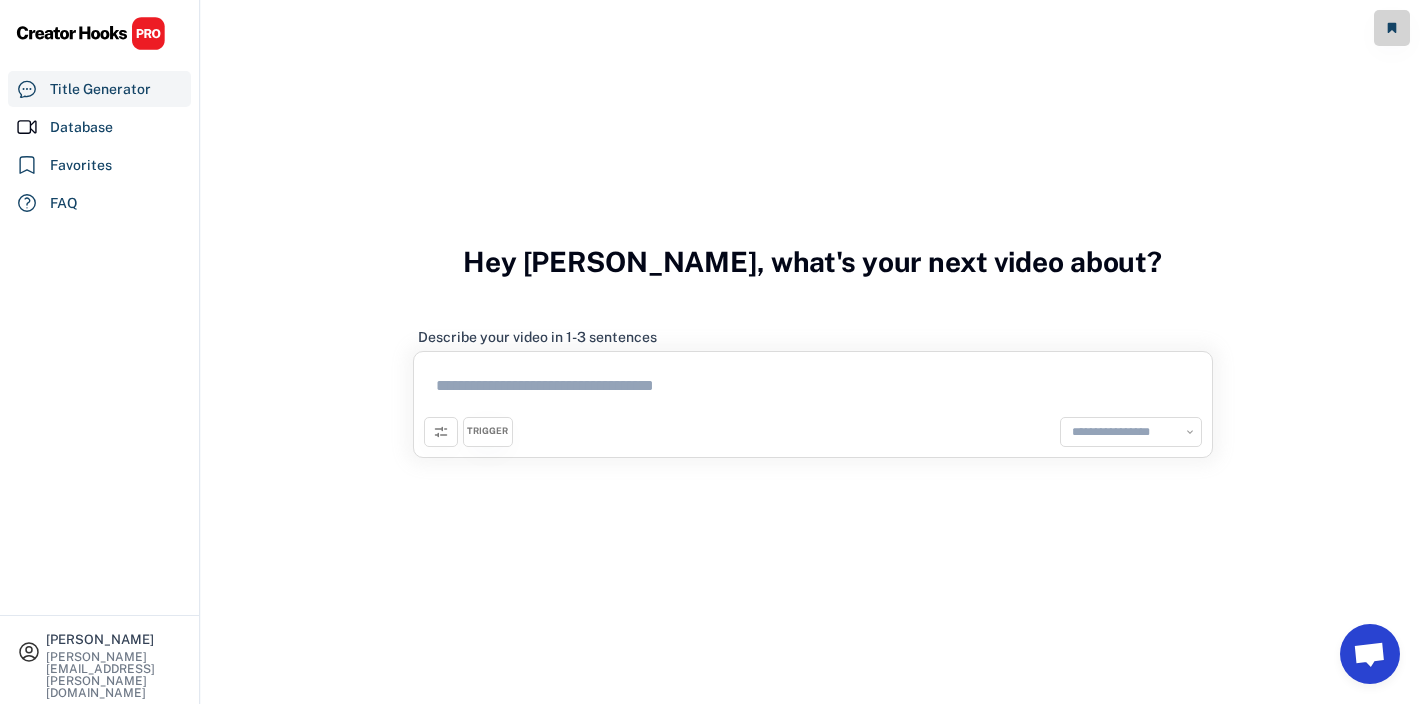 scroll, scrollTop: 25, scrollLeft: 0, axis: vertical 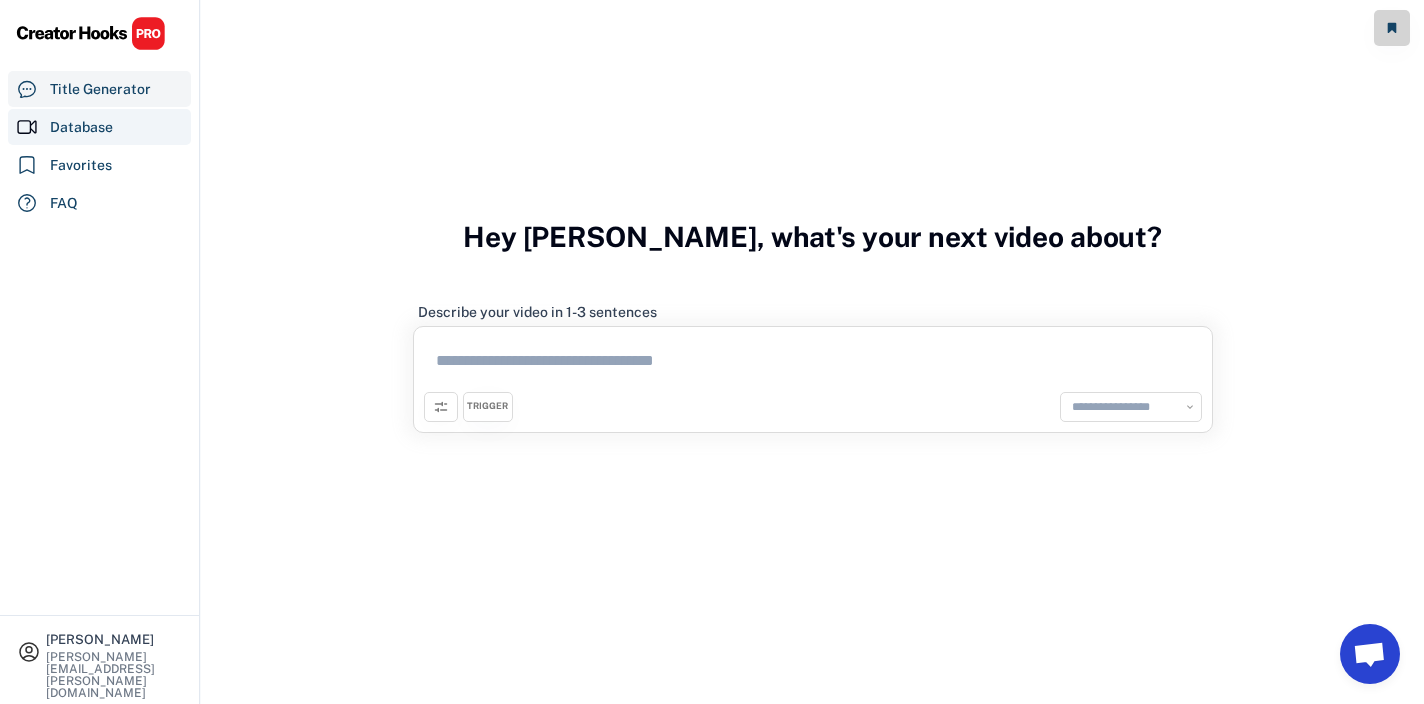 click on "Database" at bounding box center (81, 127) 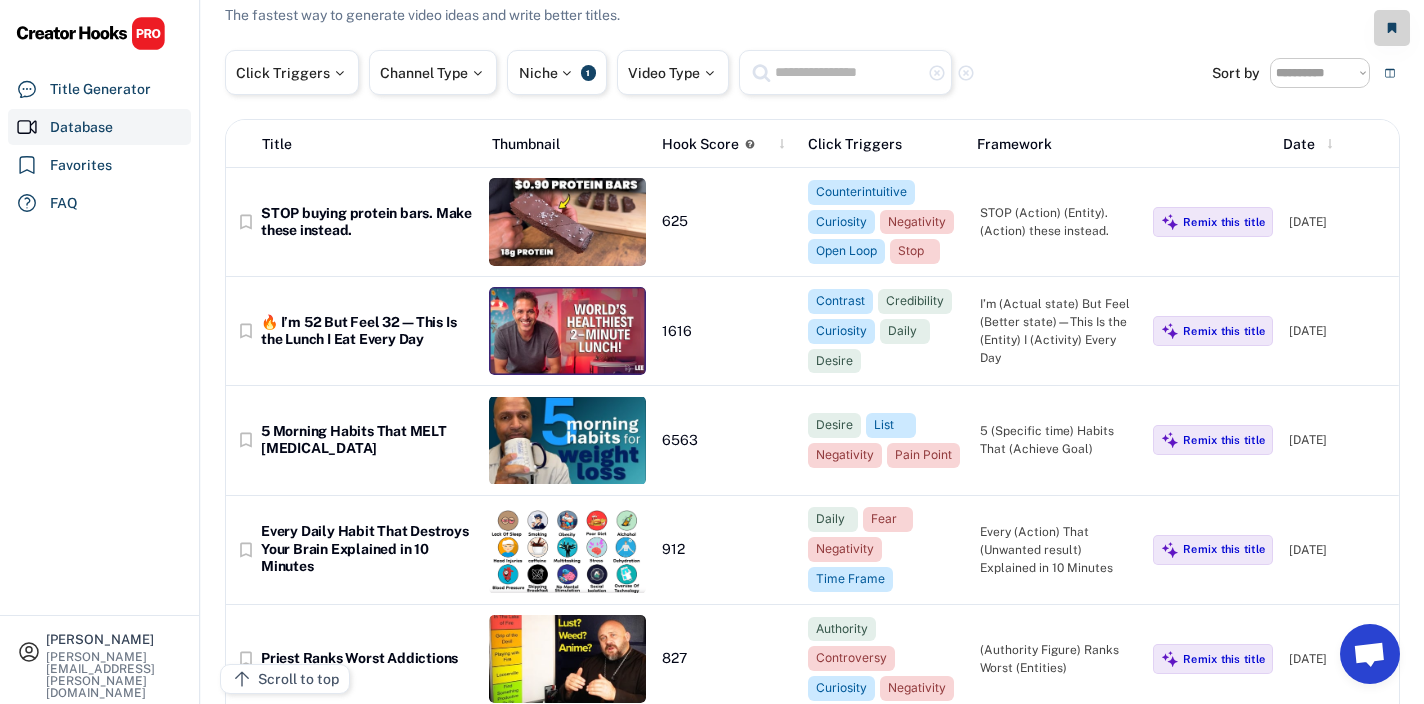 scroll, scrollTop: 0, scrollLeft: 0, axis: both 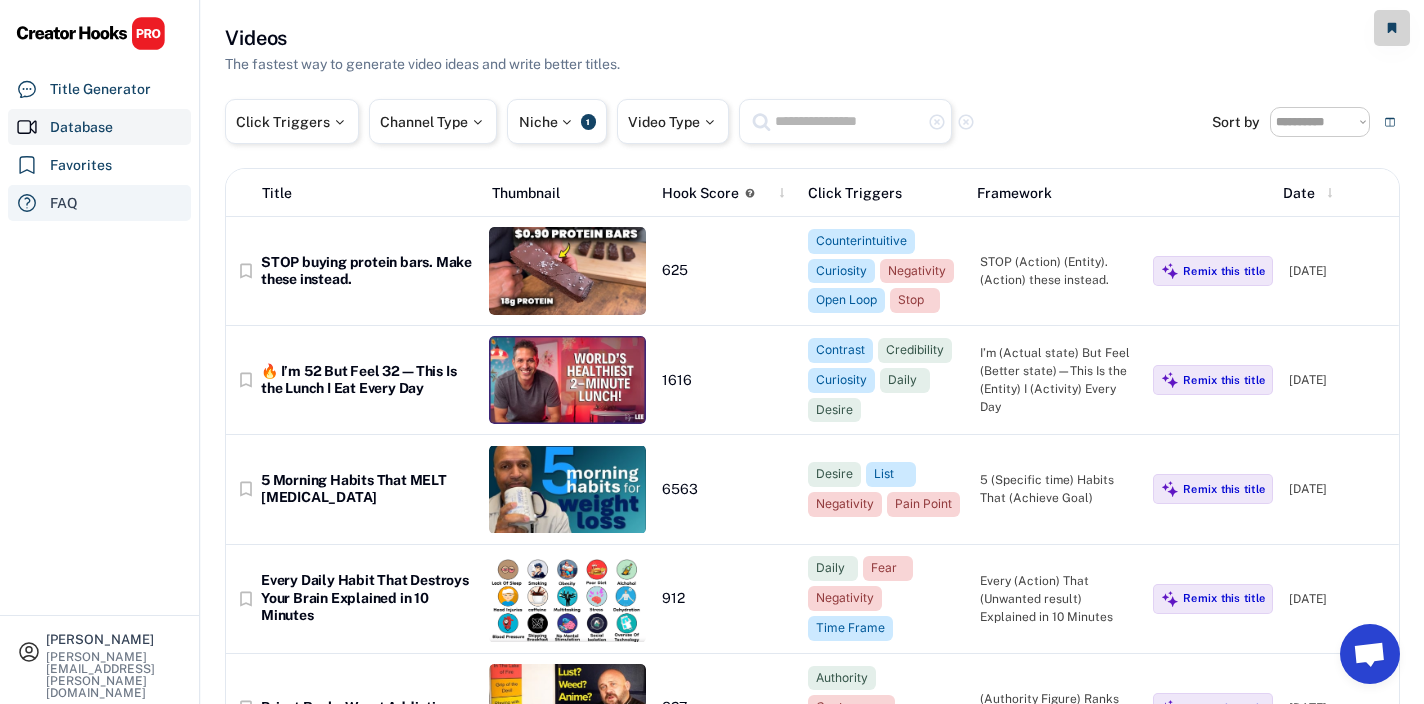 click on "FAQ" at bounding box center [64, 203] 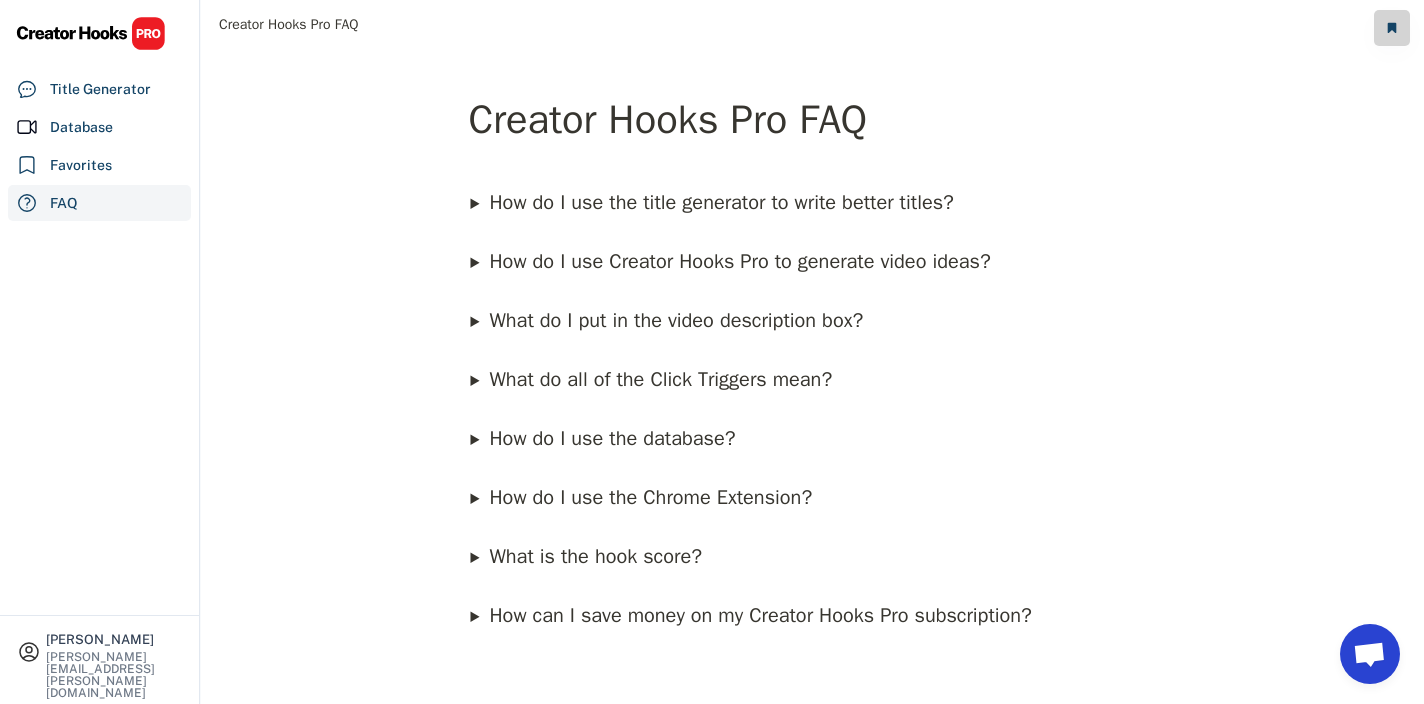 click on "How do I use Creator Hooks Pro to generate video ideas? There are three ways to use Creator Hooks Pro to generate video ideas: 1. Use the title generator. Put in a very broad topic related to your niche, like “YouTube tips” (or whatever your niche is). Generate a few sets of titles, see what it spits out, and get your wheels spinning. 2. Browse the database. Here are the filters I like to use and when: Click Triggers This filter is for when you have an idea for an emotion or angle in a title, but you want to see how others have successfully used it in their titles. For example, if you want to see how others have used curiosity, you would filter by the curiosity click trigger and then get 100s of examples of how to build curiosity. Channel Type If you want to narrow things down a bit and only see videos from channels that create the same type of content as you, such as talking head, faceless, or vlog channels, this filter is for you. Video Type 3. Use the Chrome extension here" at bounding box center [732, 252] 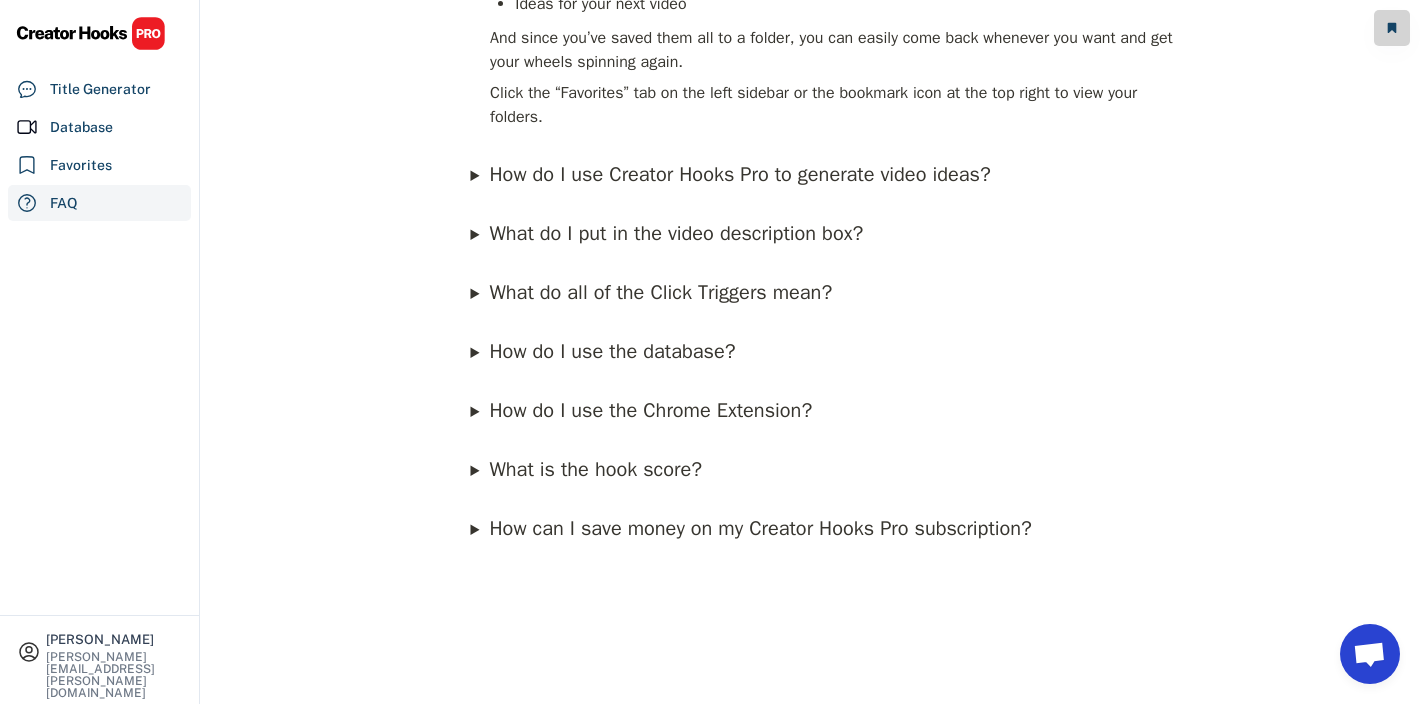 scroll, scrollTop: 1584, scrollLeft: 0, axis: vertical 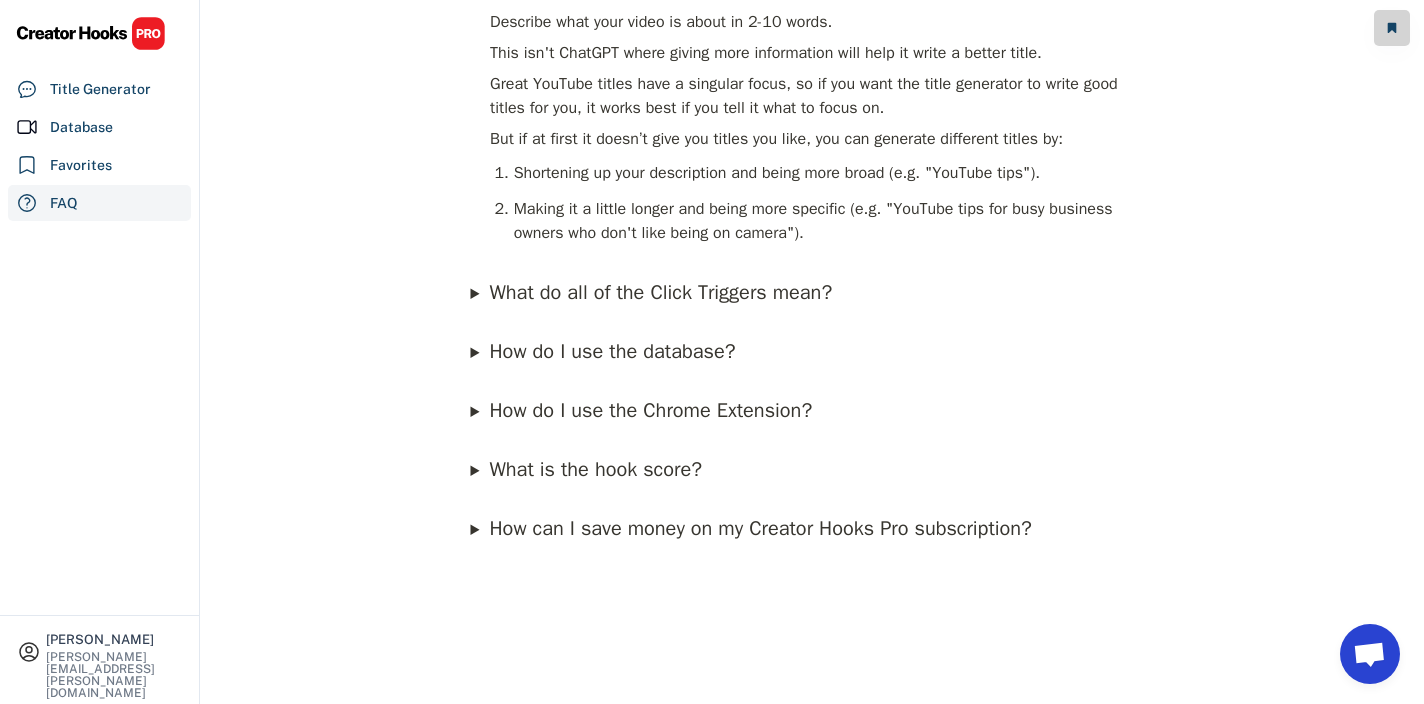 click on "What do all of the Click Triggers mean?" at bounding box center [653, 283] 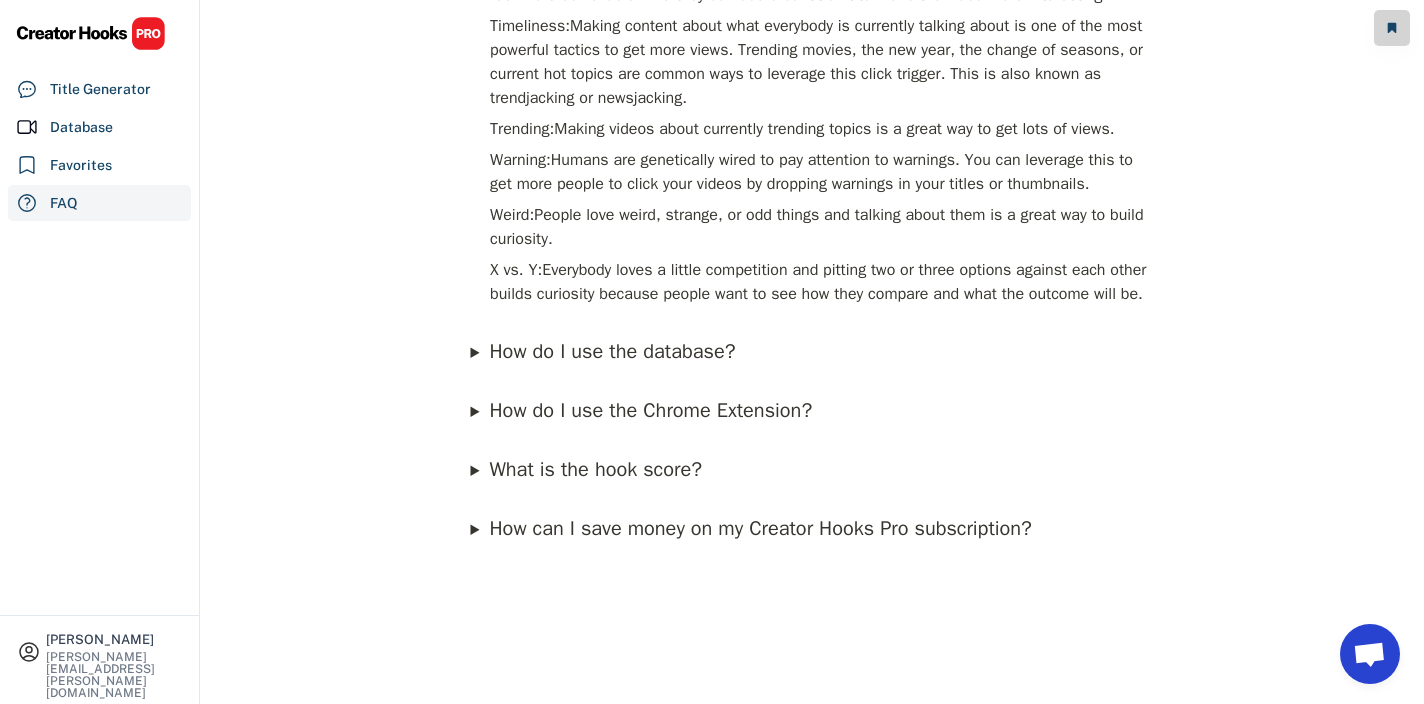 scroll, scrollTop: 5371, scrollLeft: 0, axis: vertical 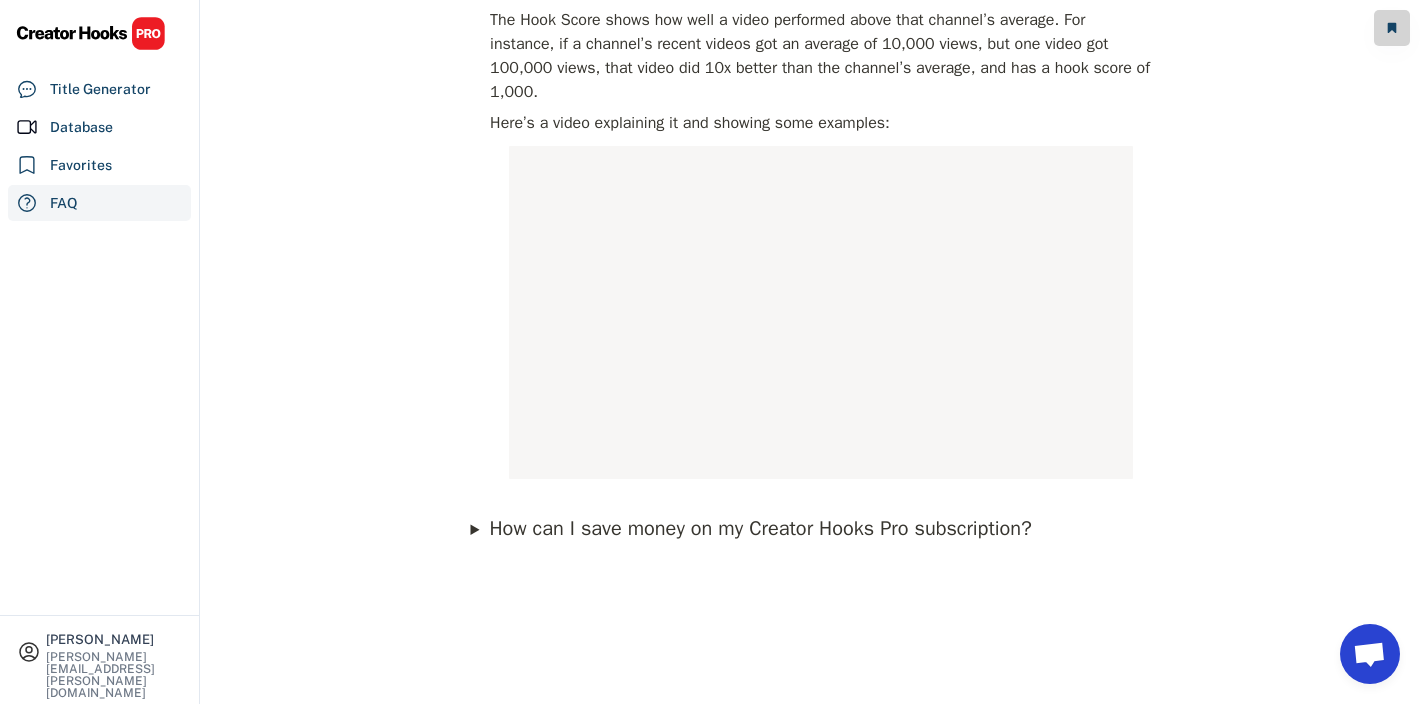 click on "How do I use the database?" at bounding box center (604, -142) 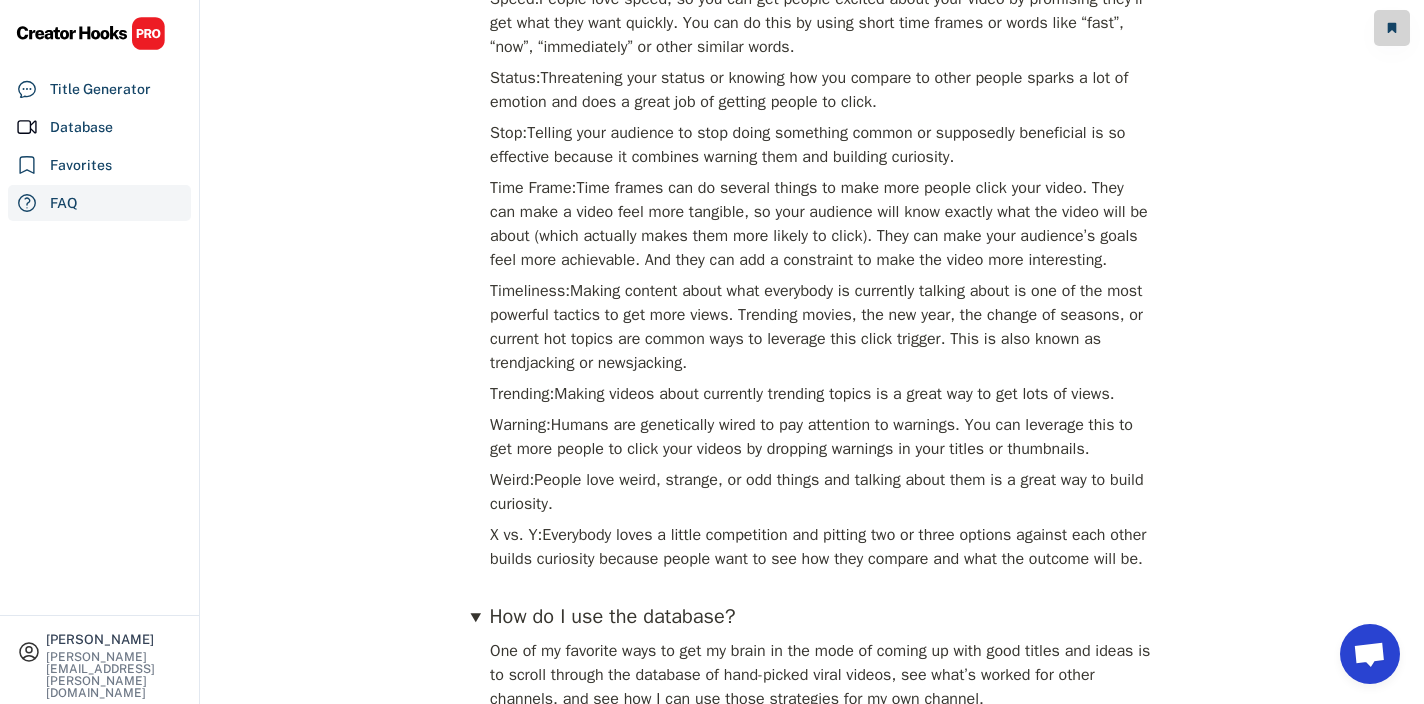 scroll, scrollTop: 3071, scrollLeft: 0, axis: vertical 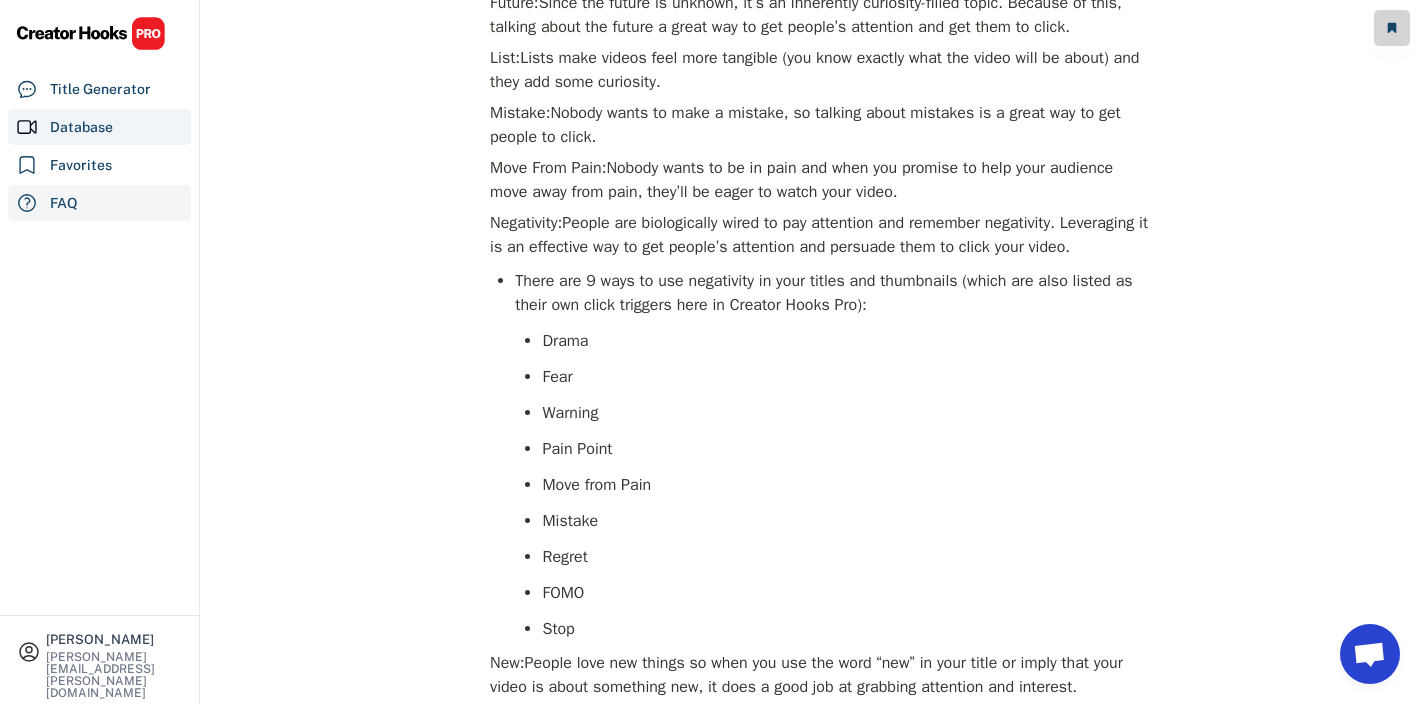 click on "Database" at bounding box center (99, 127) 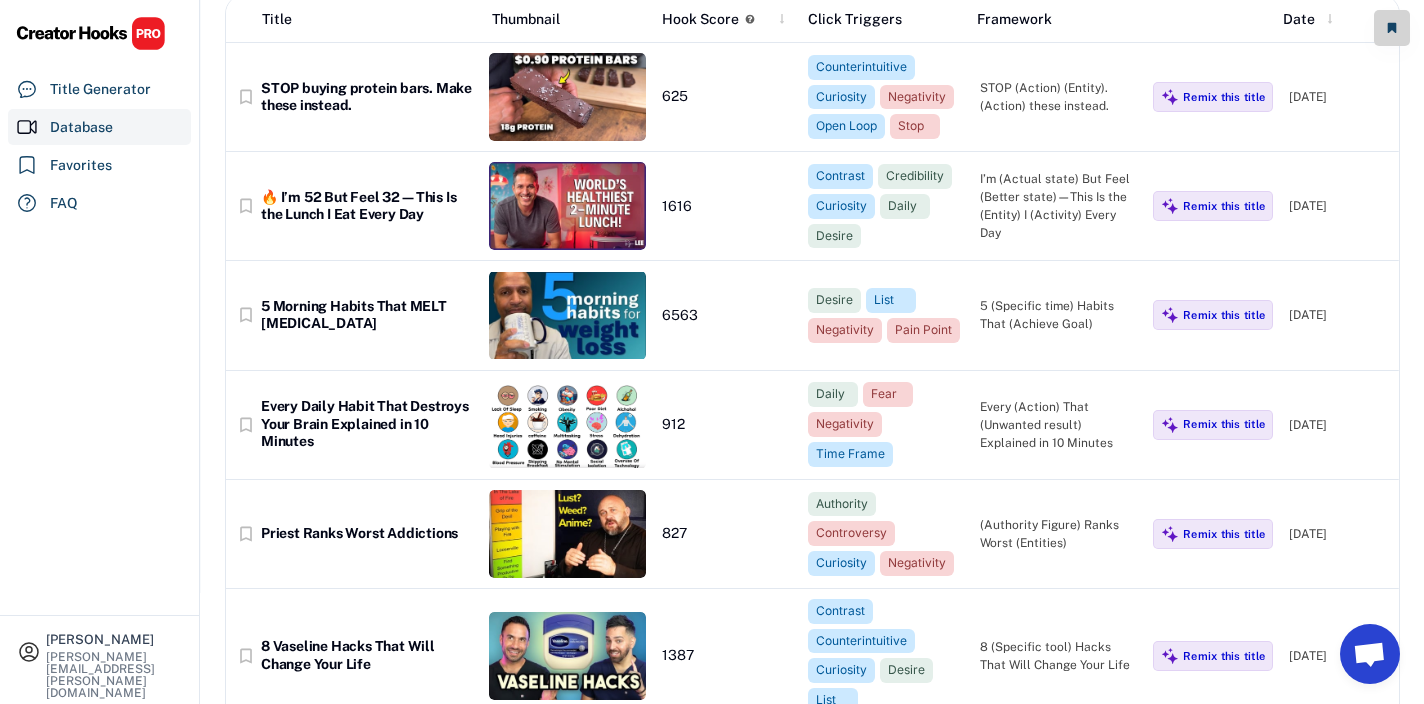 scroll, scrollTop: 0, scrollLeft: 0, axis: both 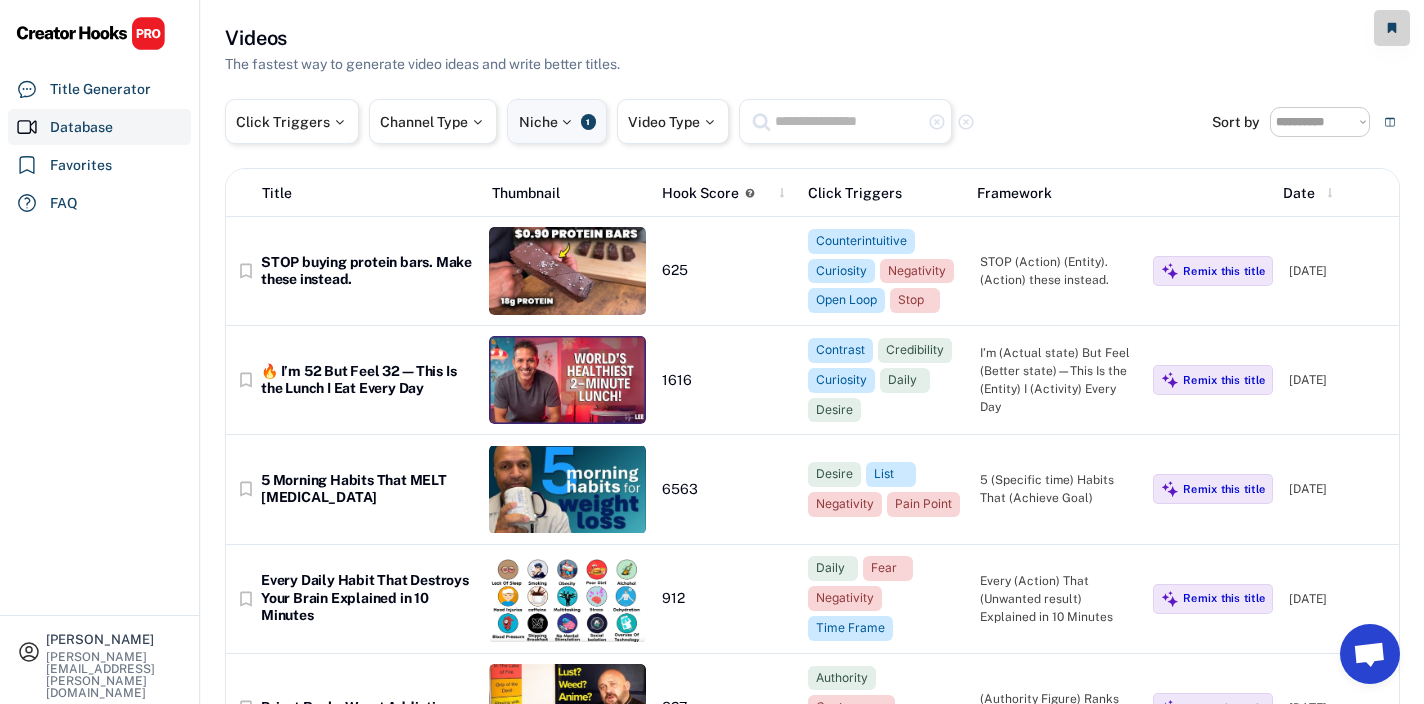 click on "Niche" at bounding box center (547, 122) 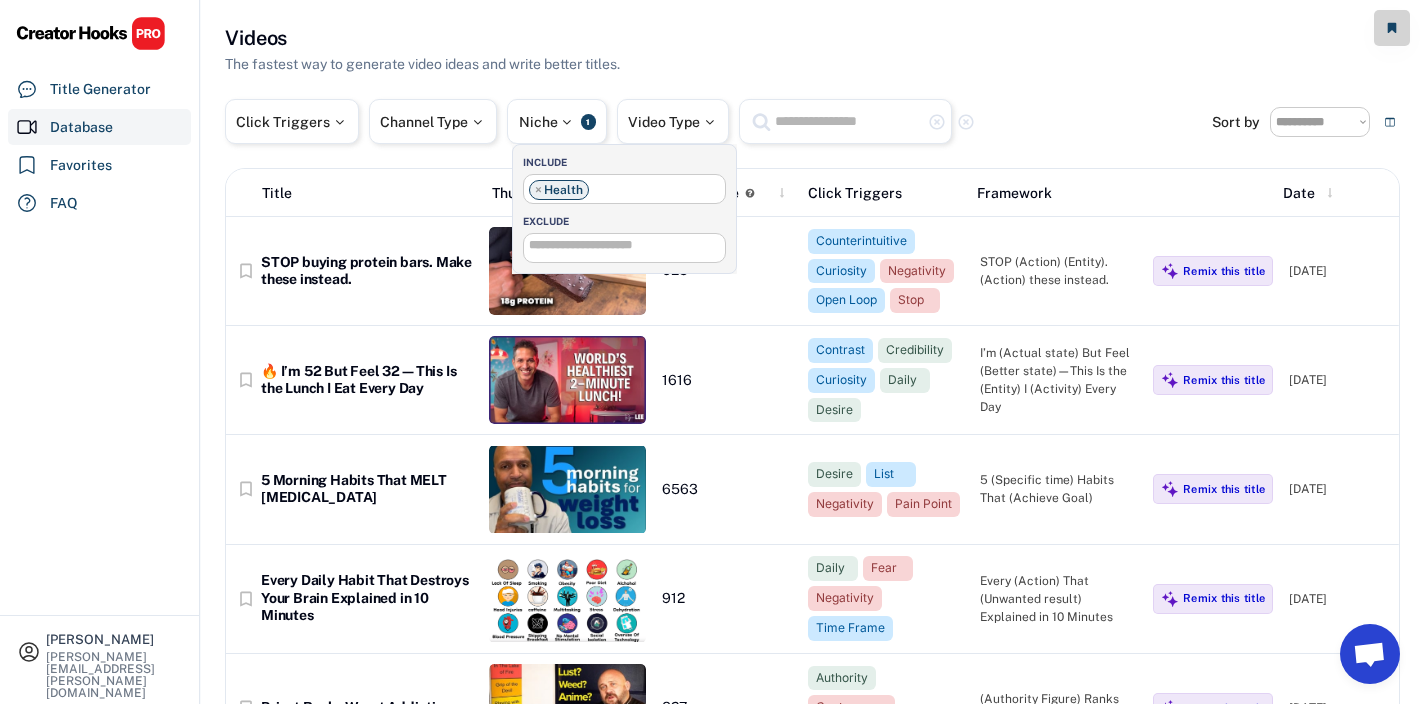 click on "×" at bounding box center [538, 190] 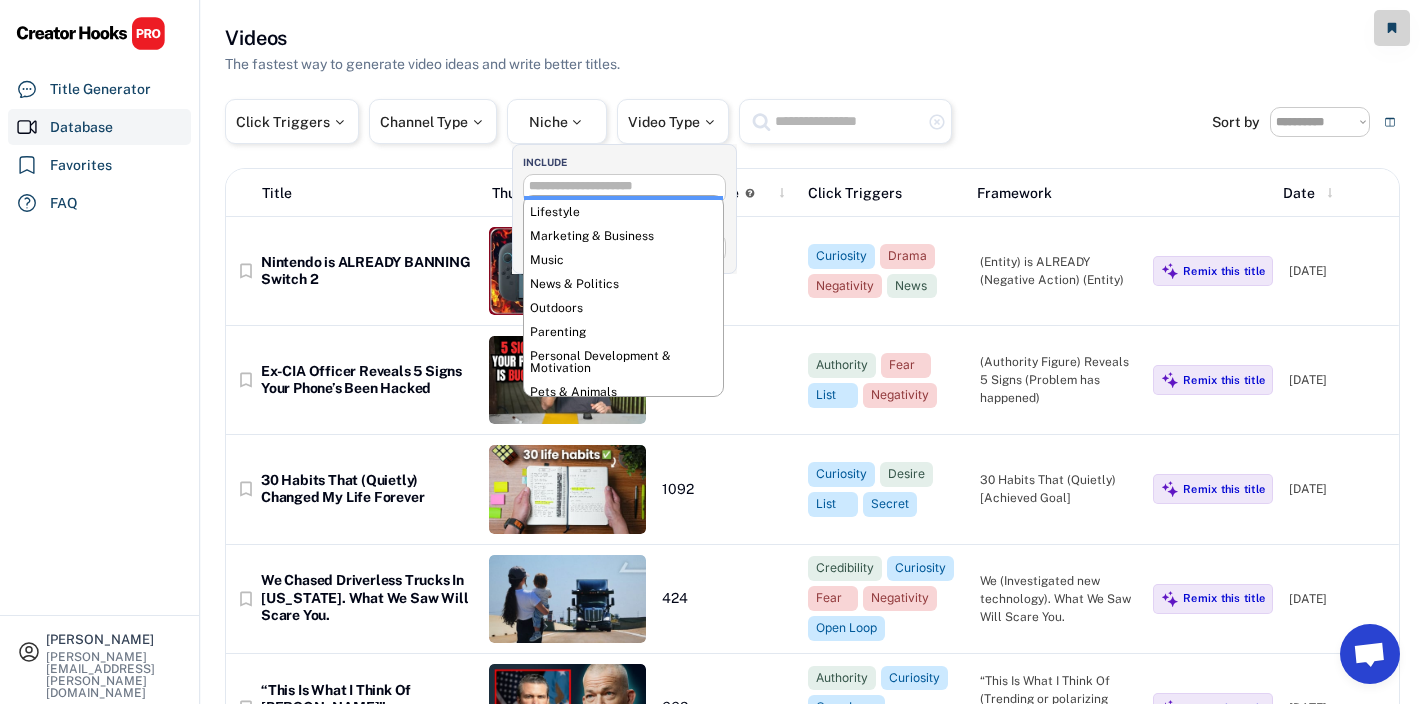 scroll, scrollTop: 461, scrollLeft: 0, axis: vertical 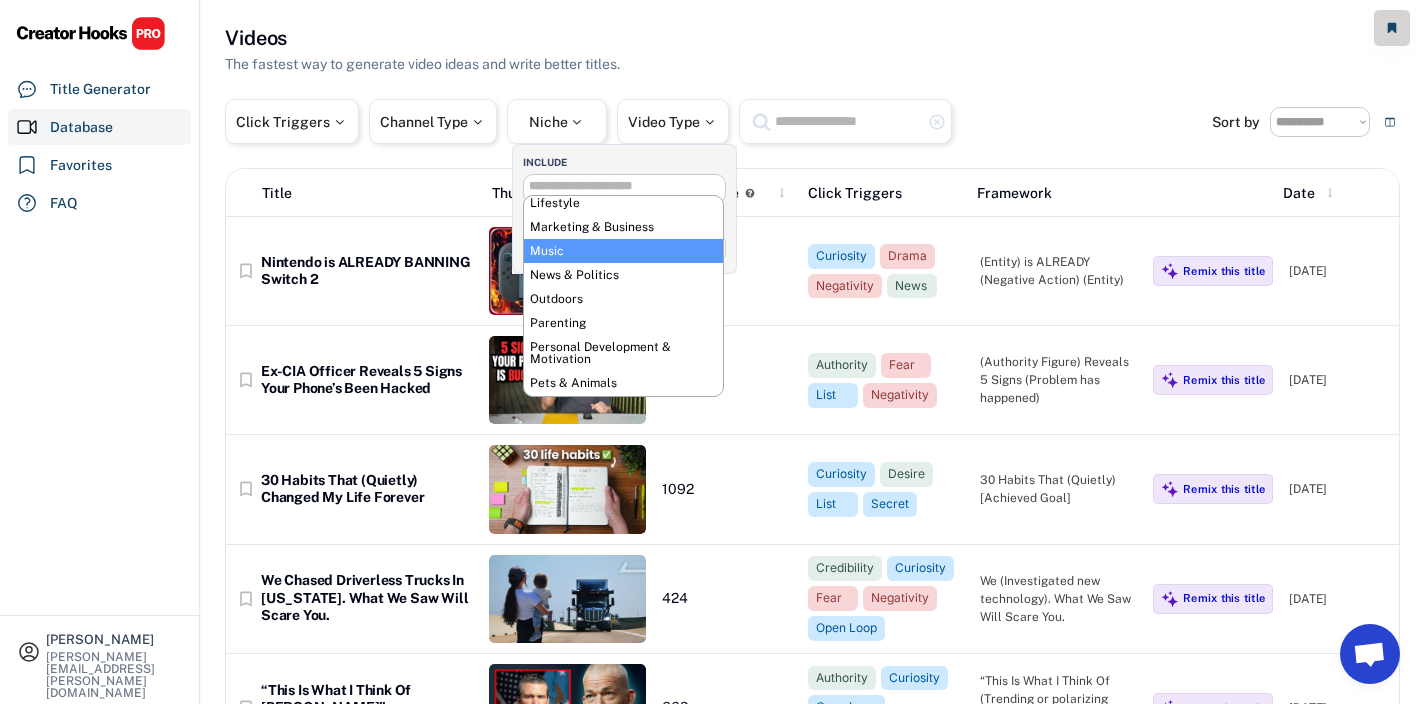 select on "**********" 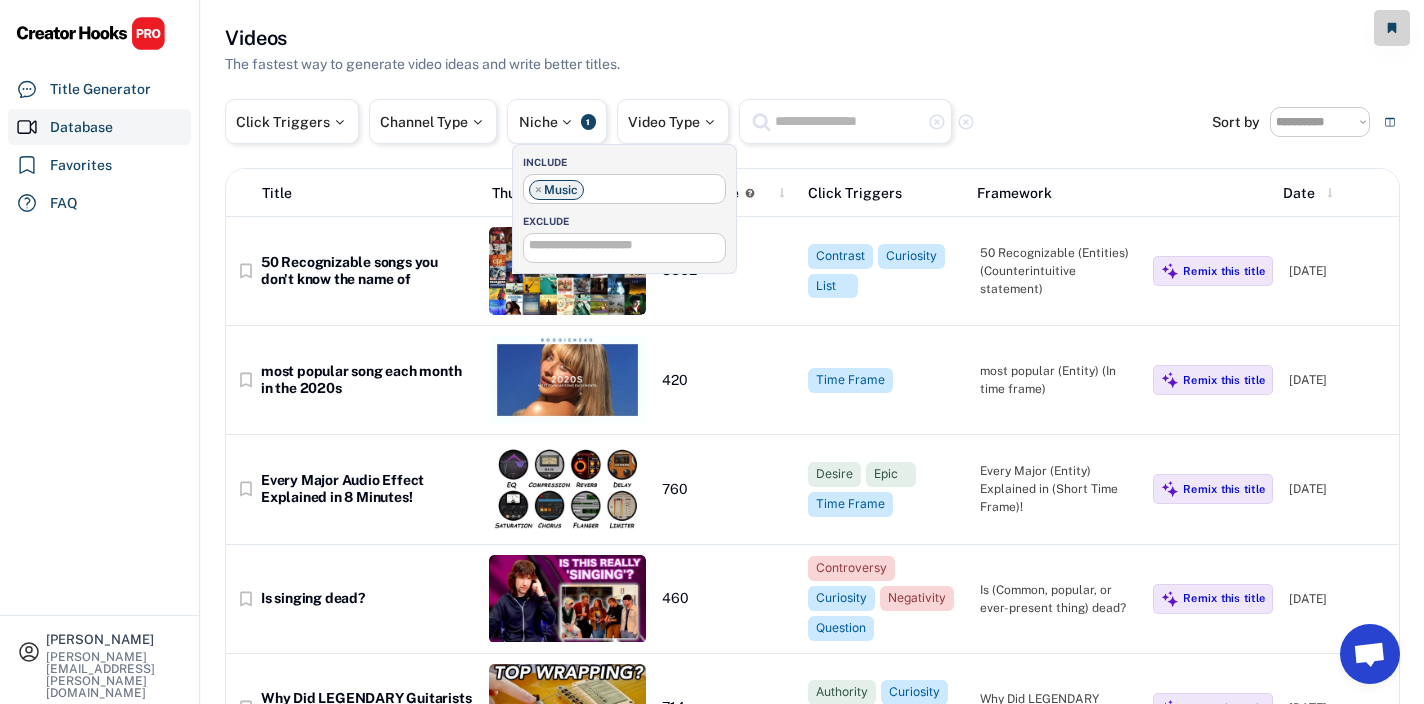 click on "Videos The fastest way to generate video ideas and write better titles." at bounding box center [812, 49] 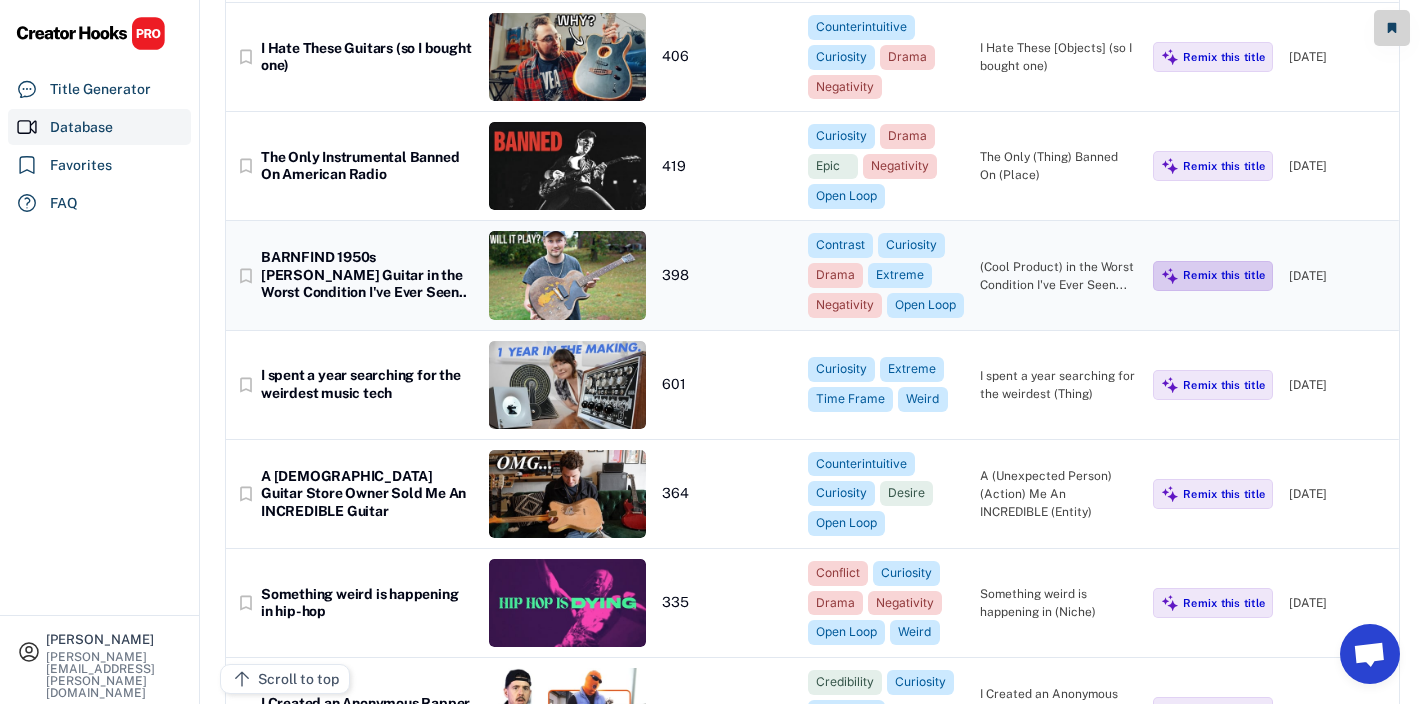 scroll, scrollTop: 1537, scrollLeft: 0, axis: vertical 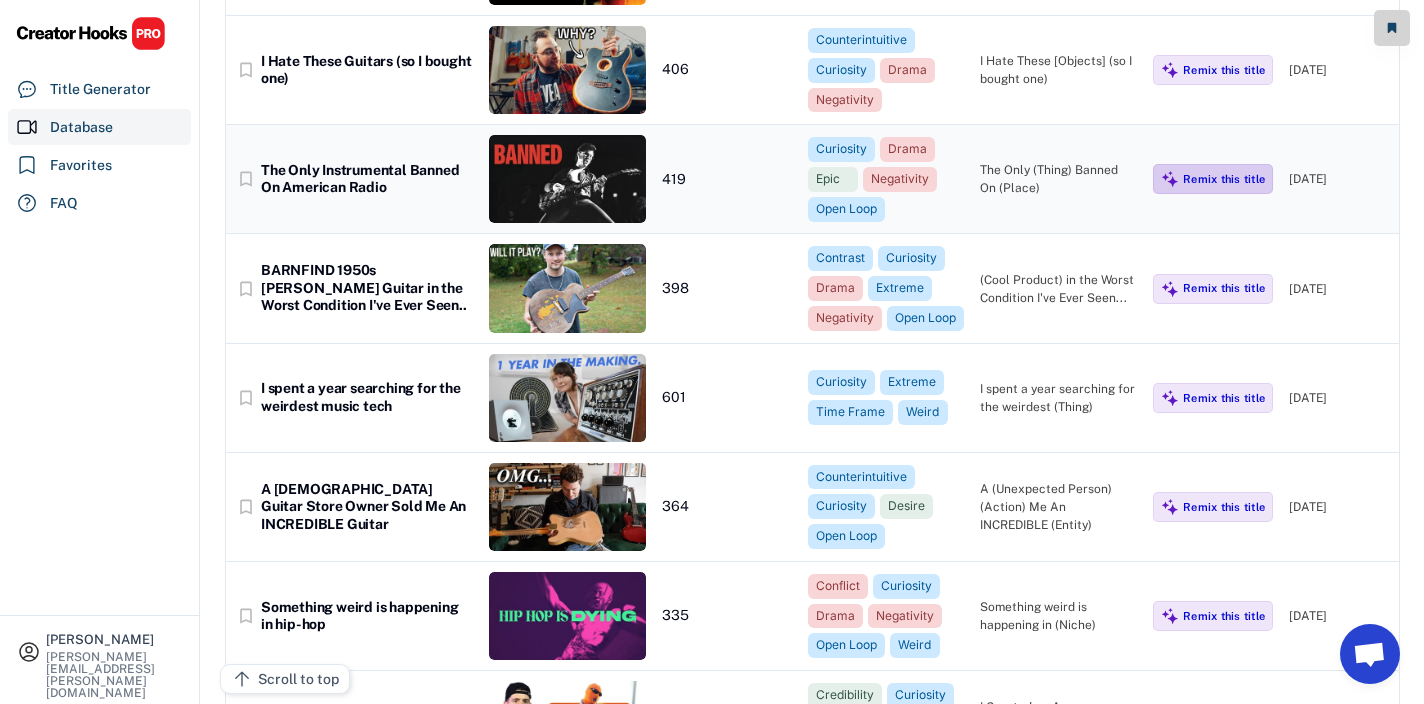 click on "Remix this title" at bounding box center (1224, 179) 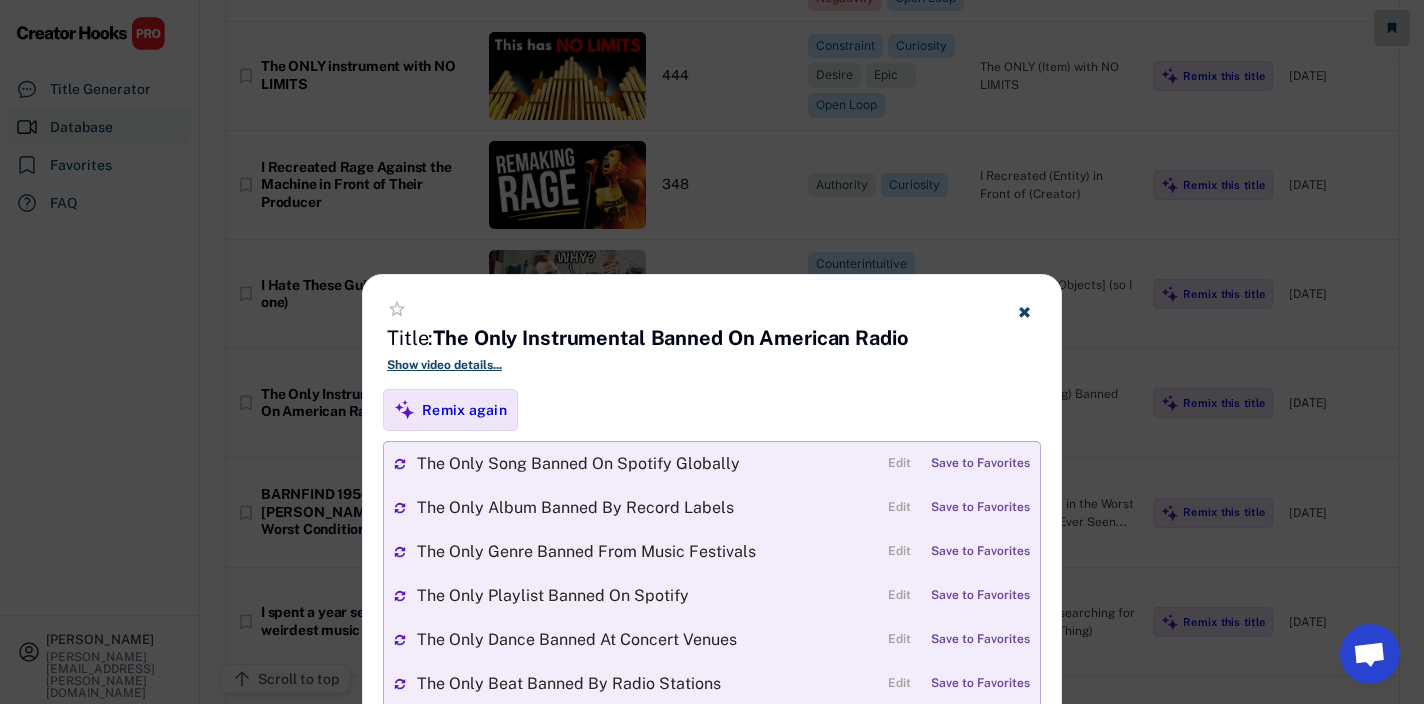 scroll, scrollTop: 1425, scrollLeft: 0, axis: vertical 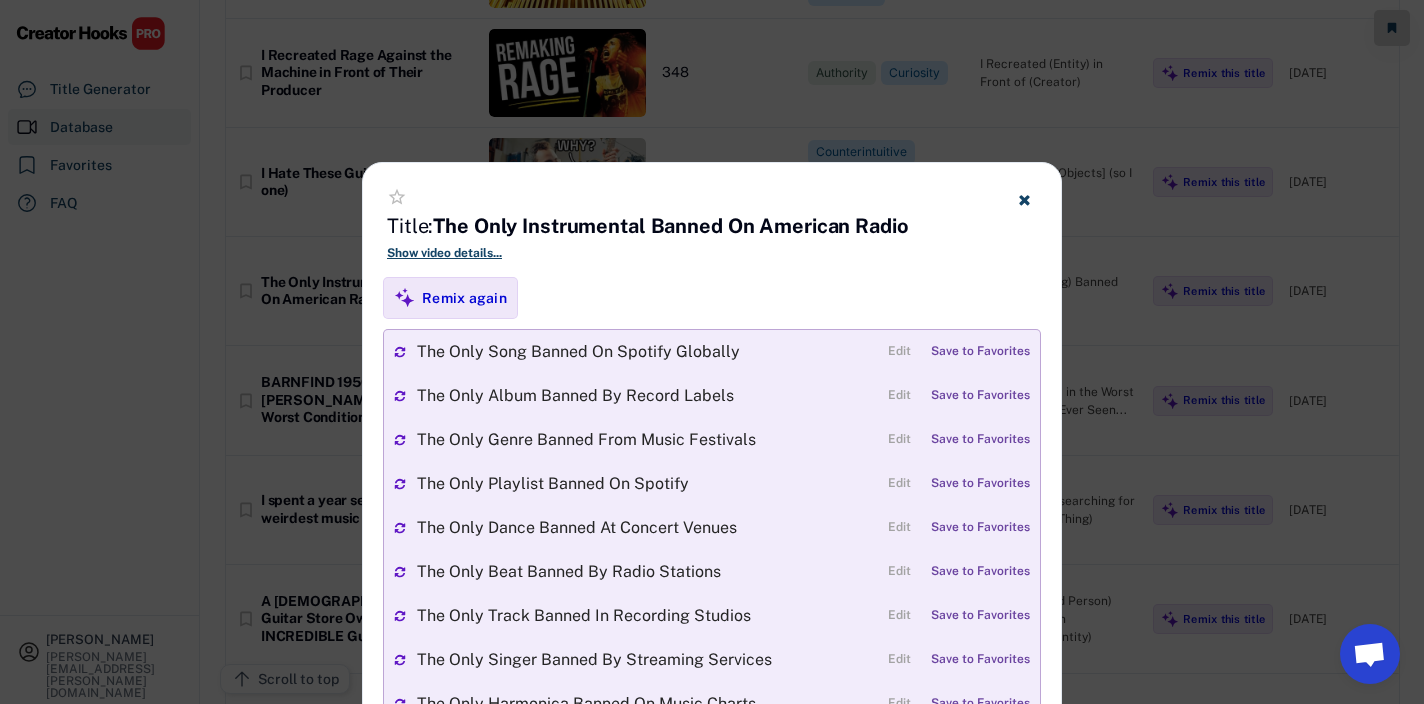 click 